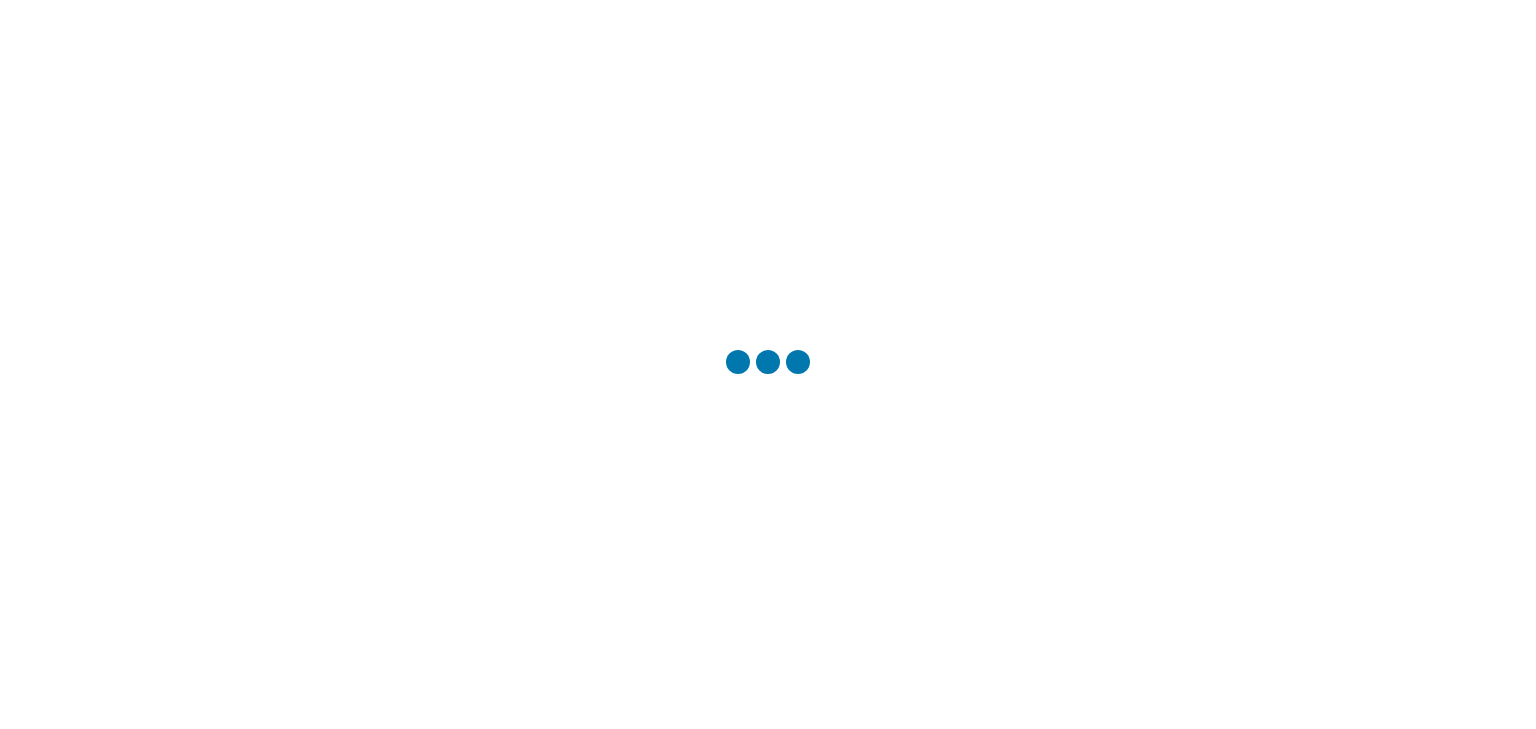scroll, scrollTop: 0, scrollLeft: 0, axis: both 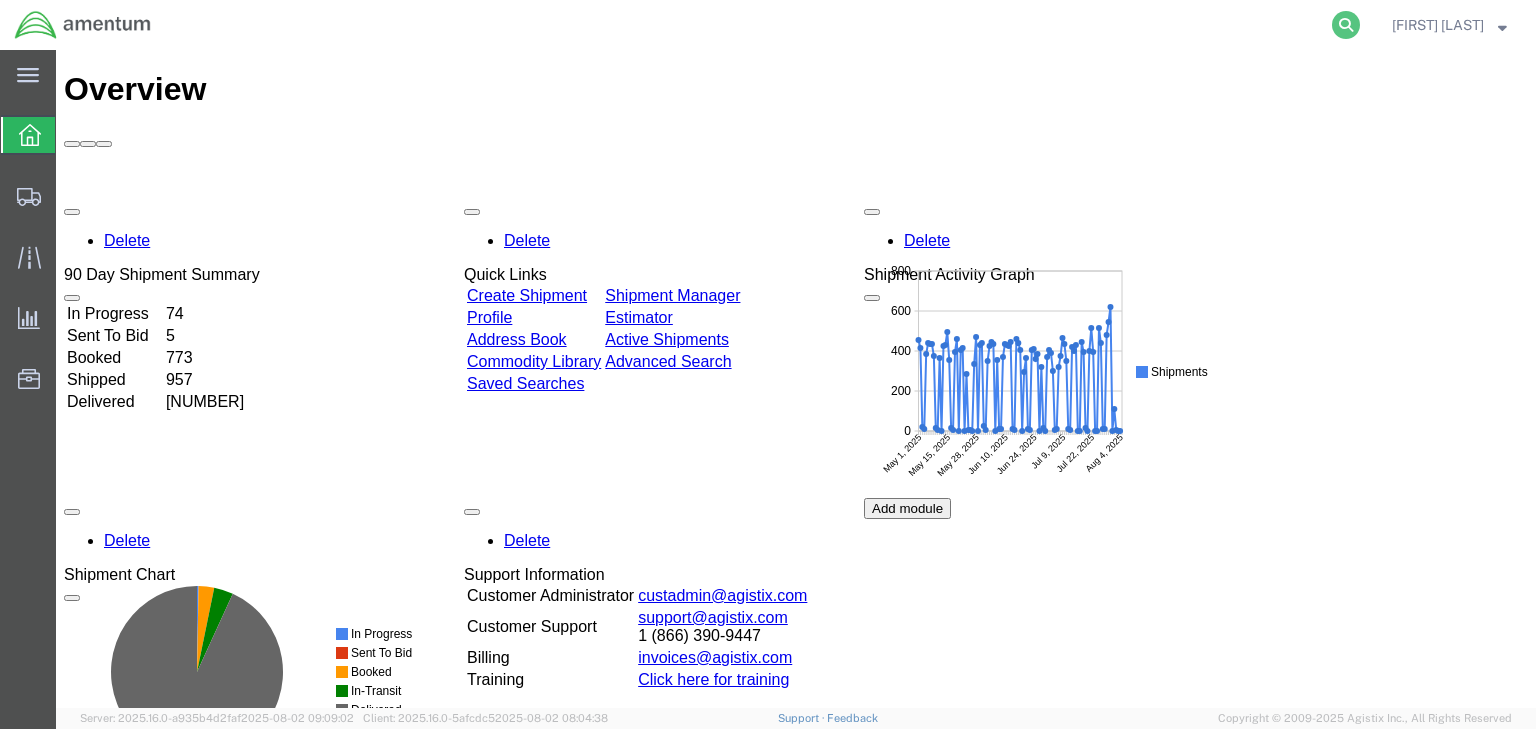 click 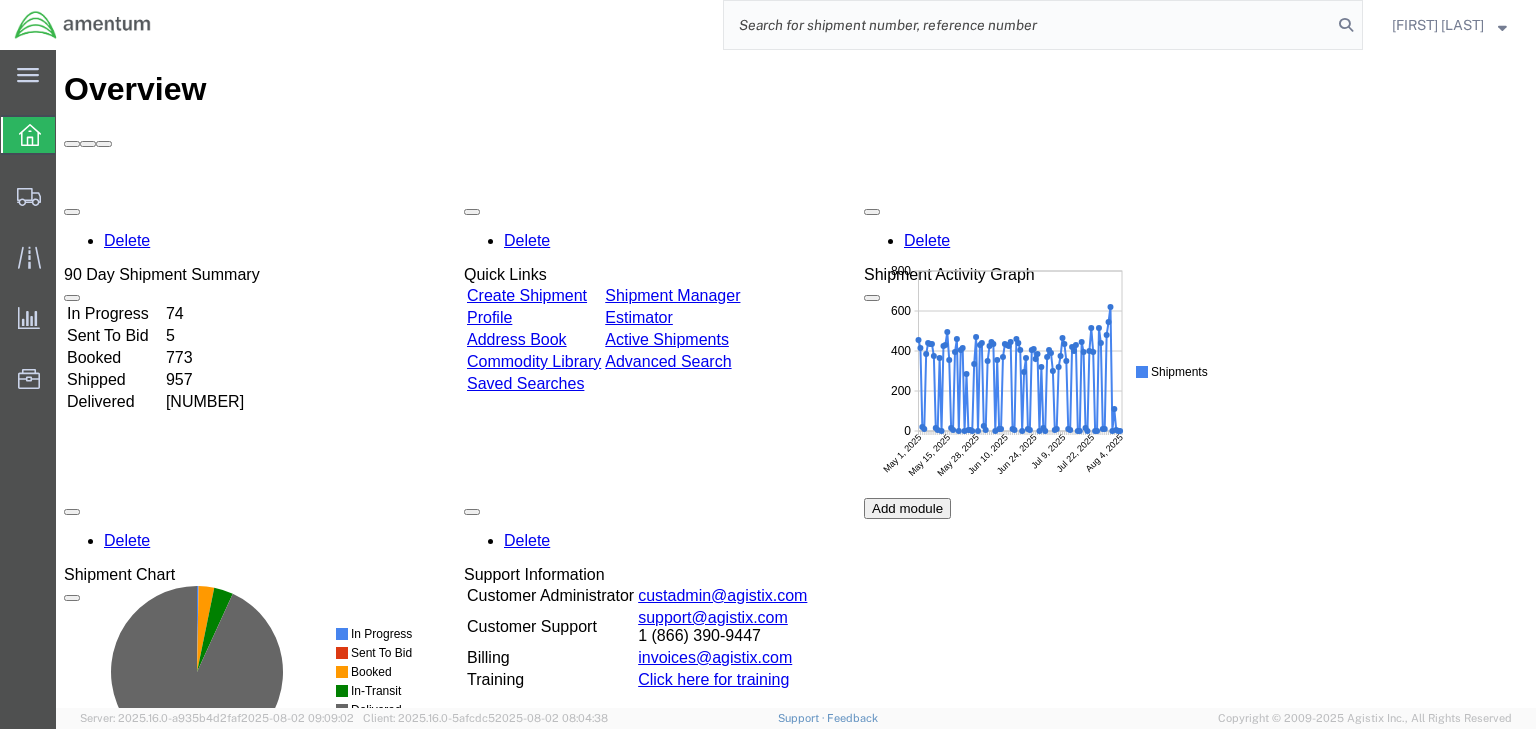 click 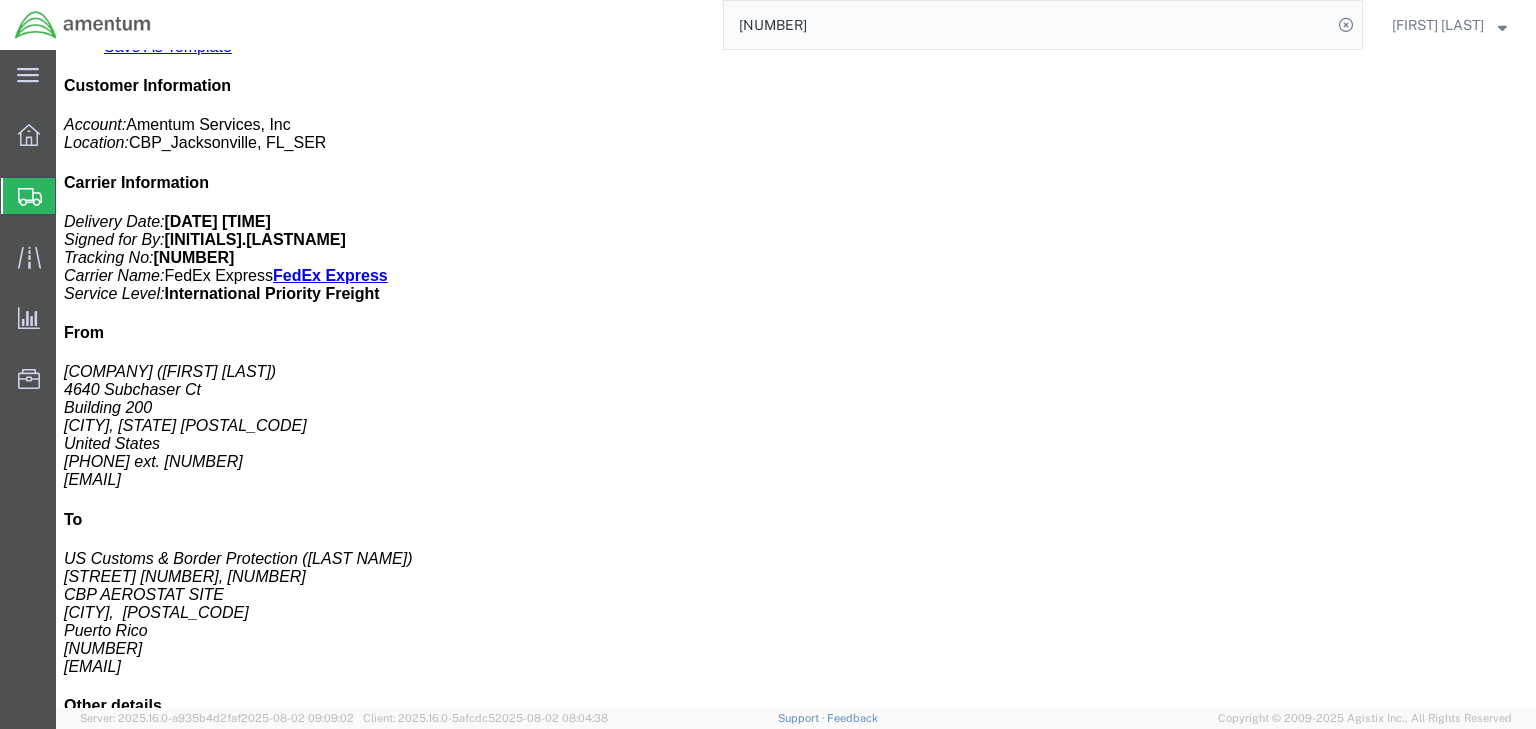 scroll, scrollTop: 480, scrollLeft: 0, axis: vertical 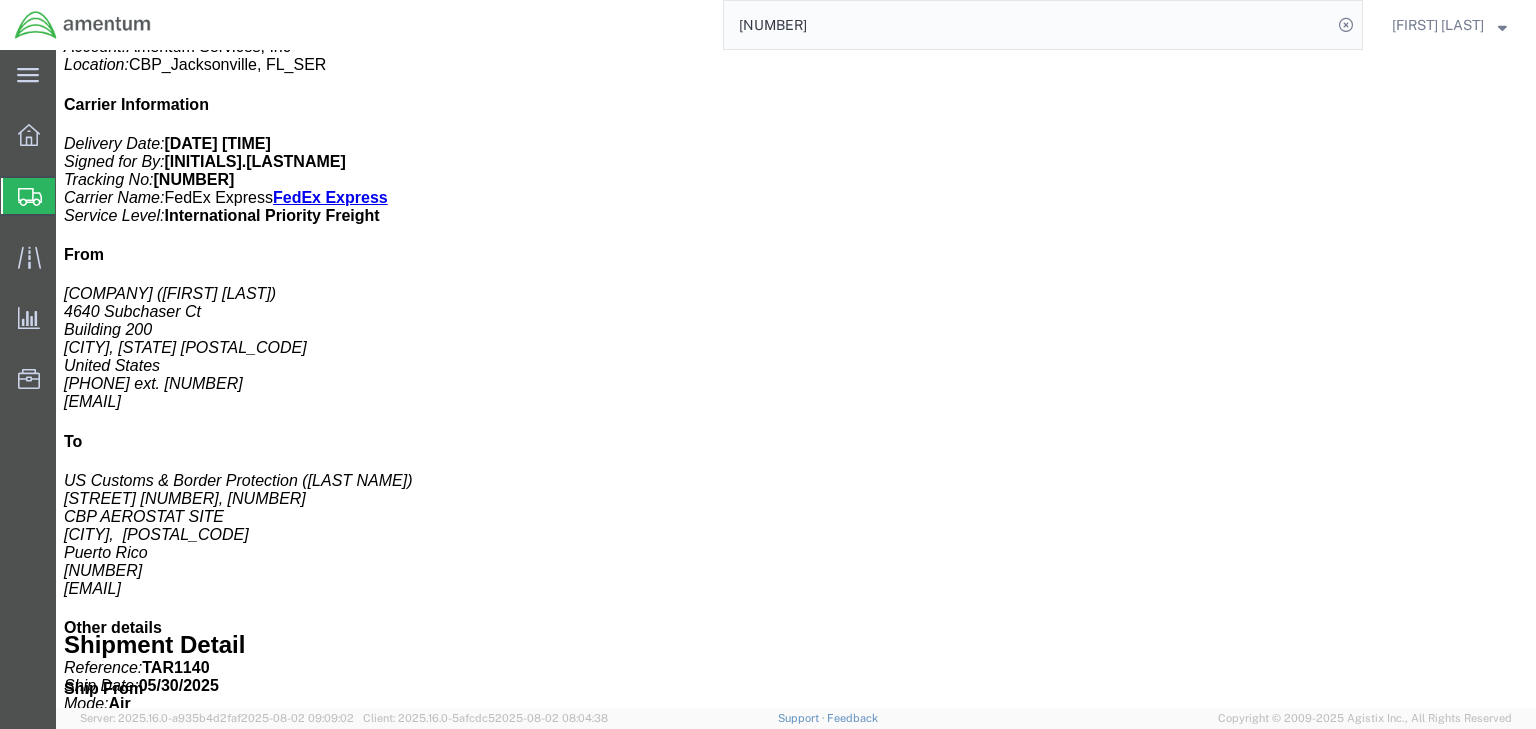 click on "[NUMBER] USD" 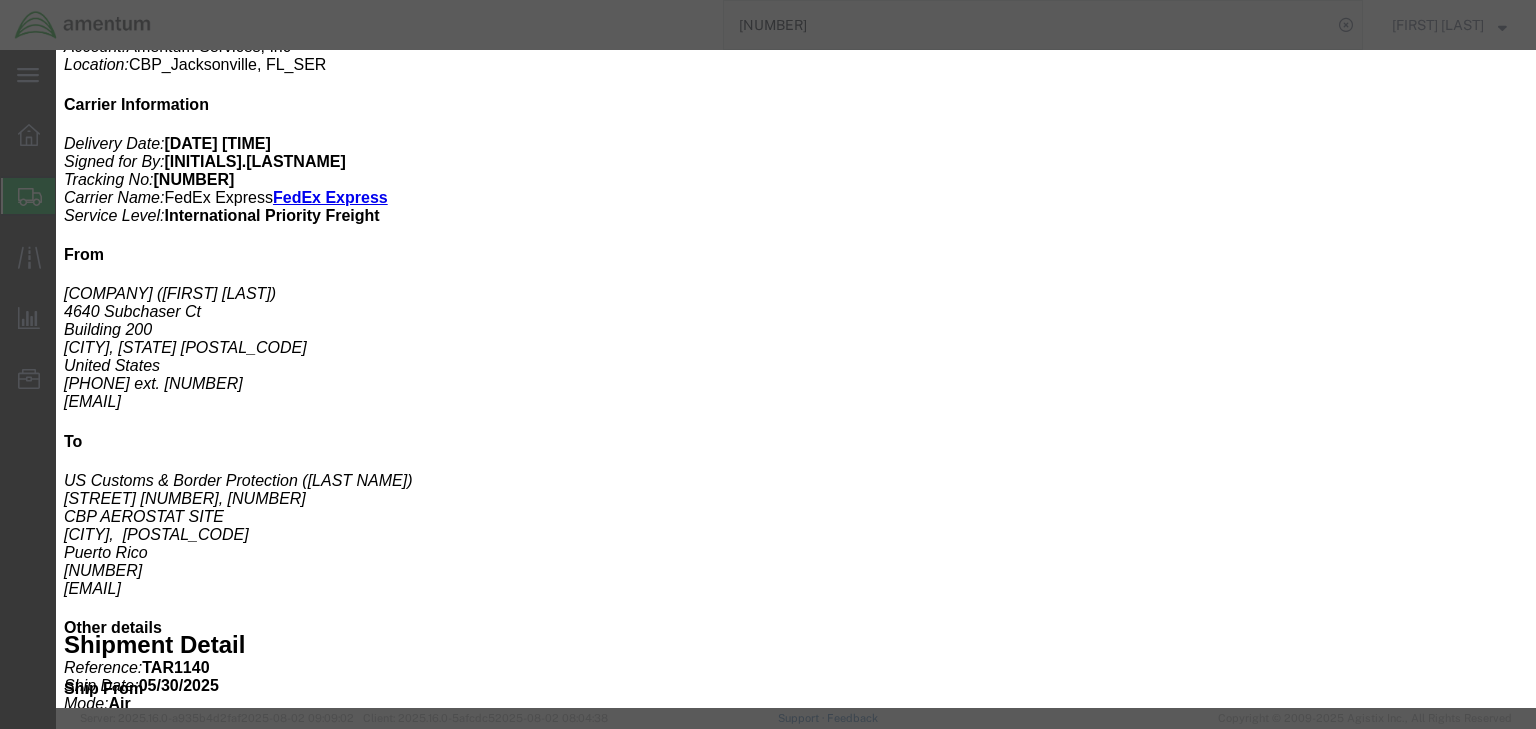 drag, startPoint x: 256, startPoint y: 218, endPoint x: 287, endPoint y: 226, distance: 32.01562 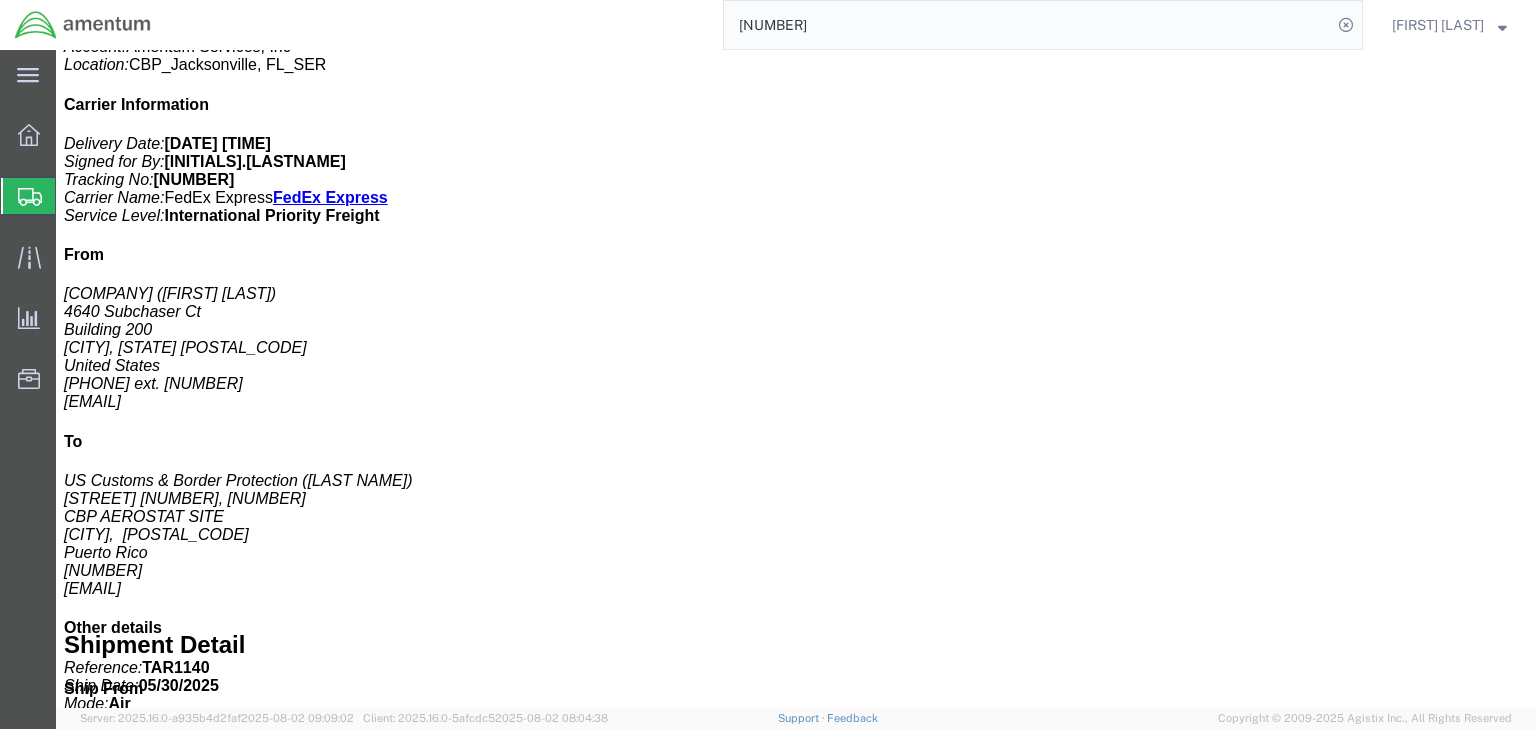 click on "[NUMBER]" 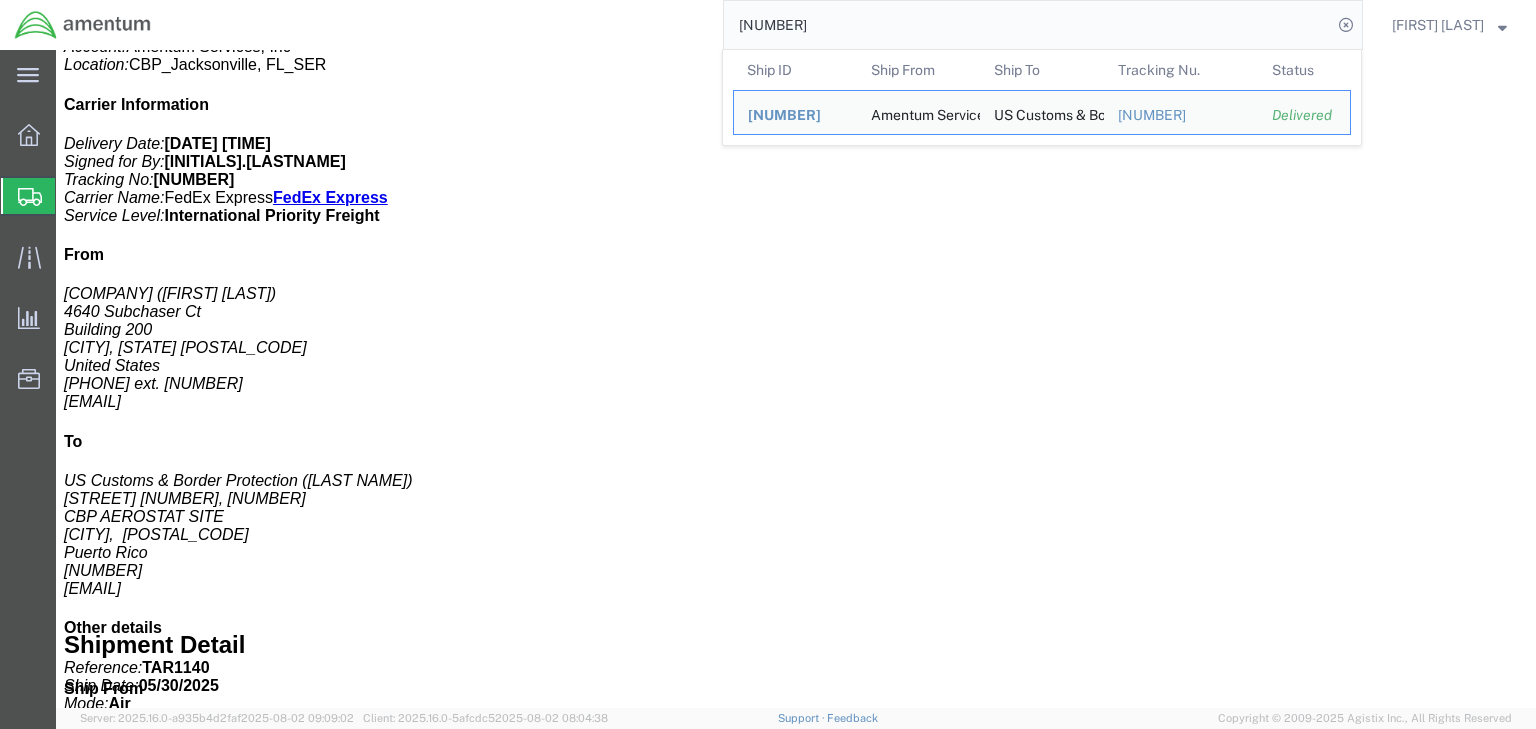 click on "[NUMBER]" 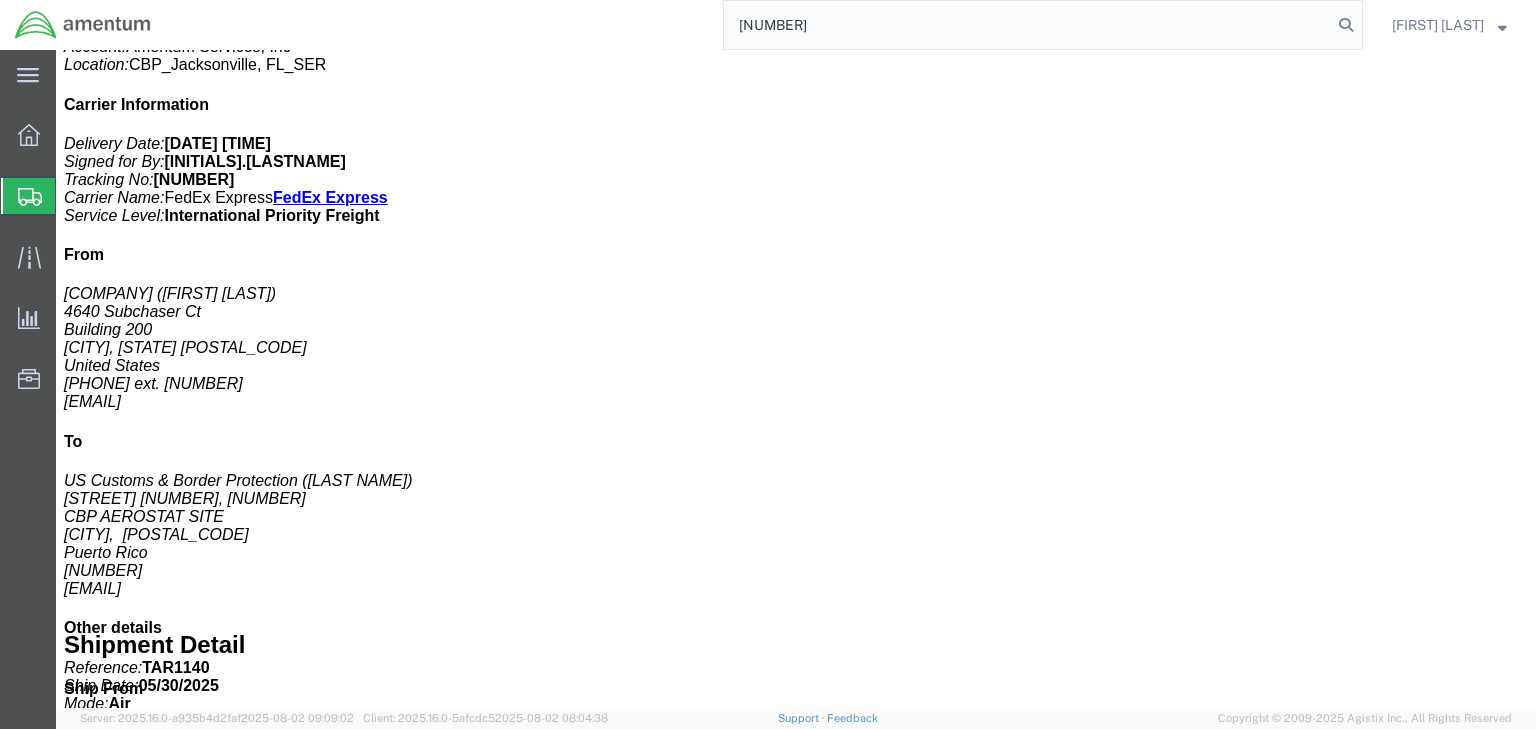 type on "[NUMBER]" 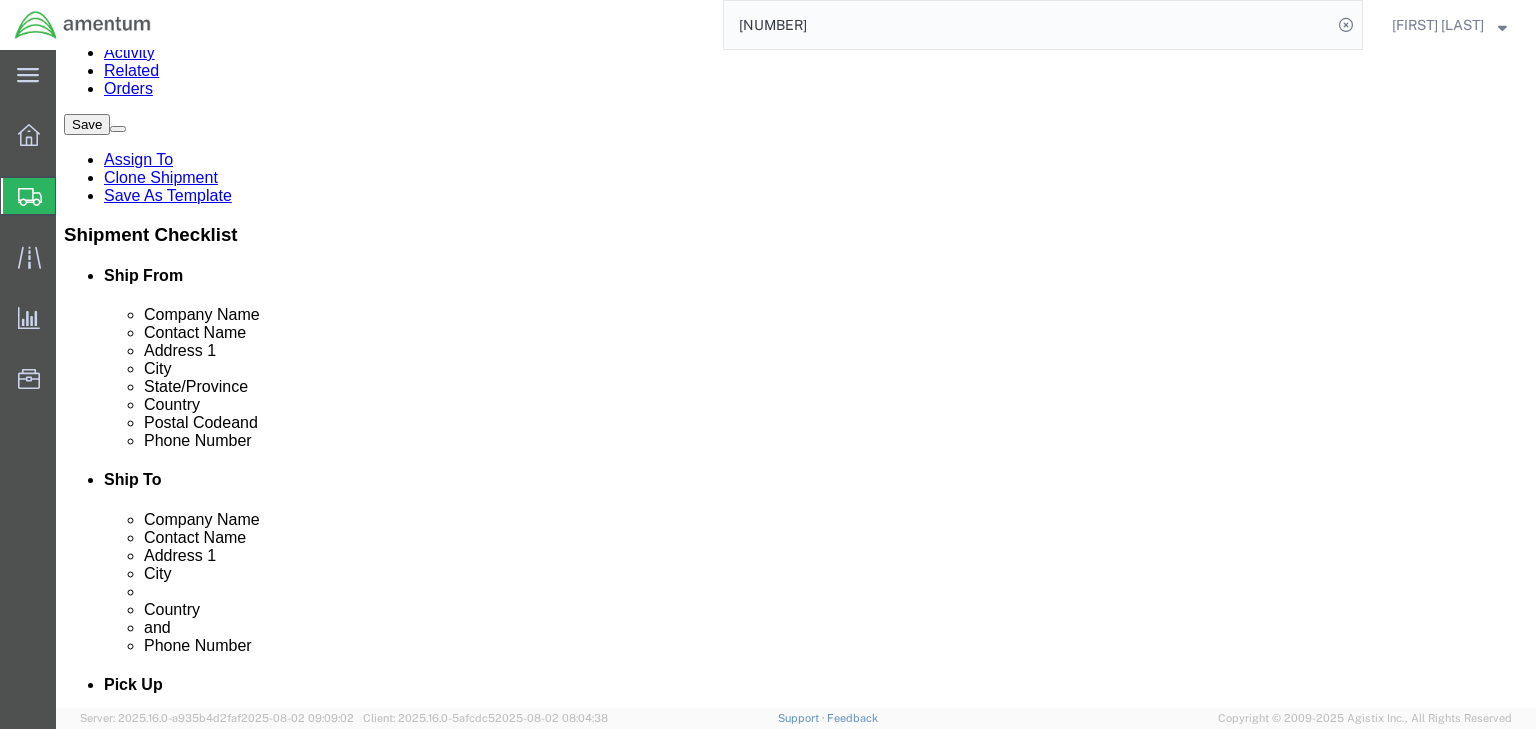 scroll, scrollTop: 0, scrollLeft: 0, axis: both 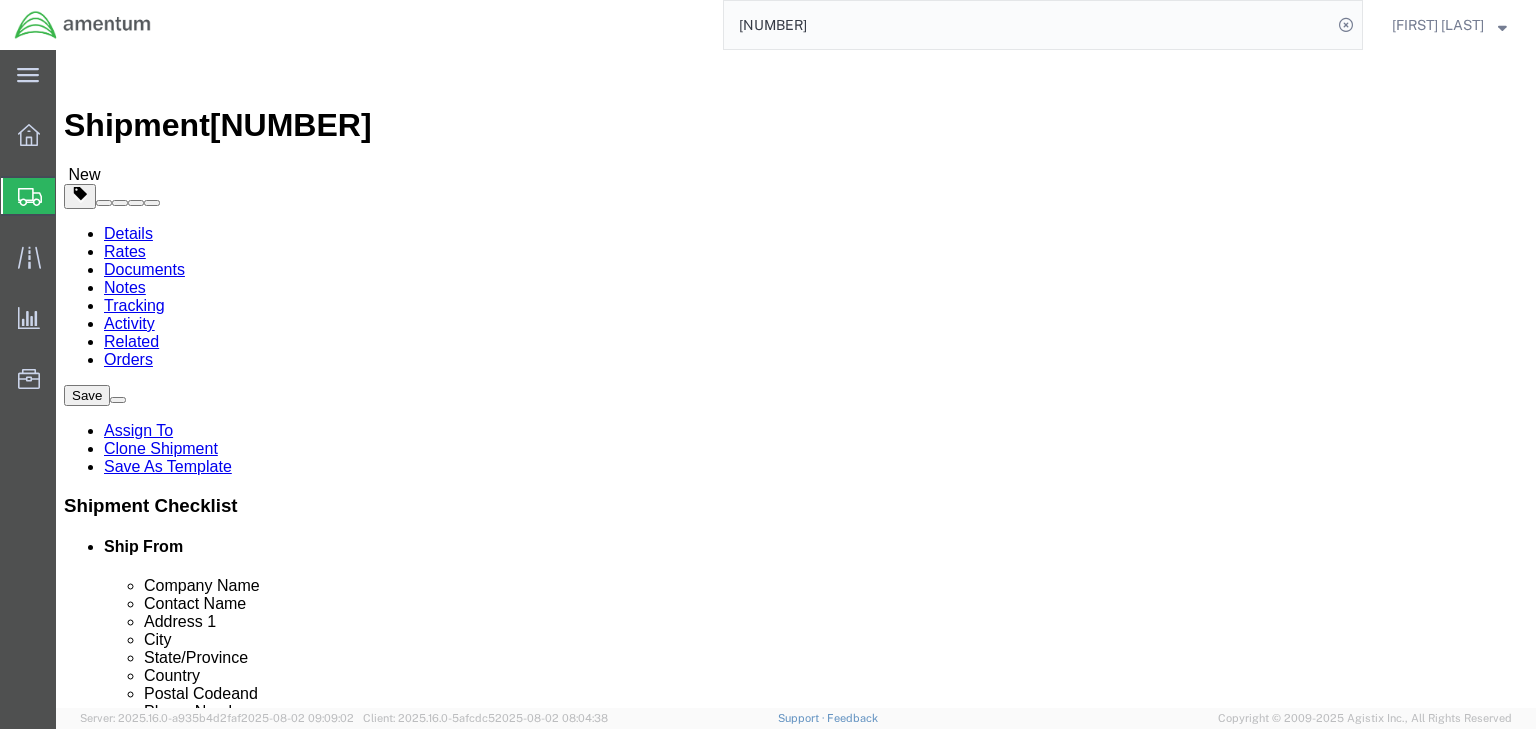 click on "Package Information" 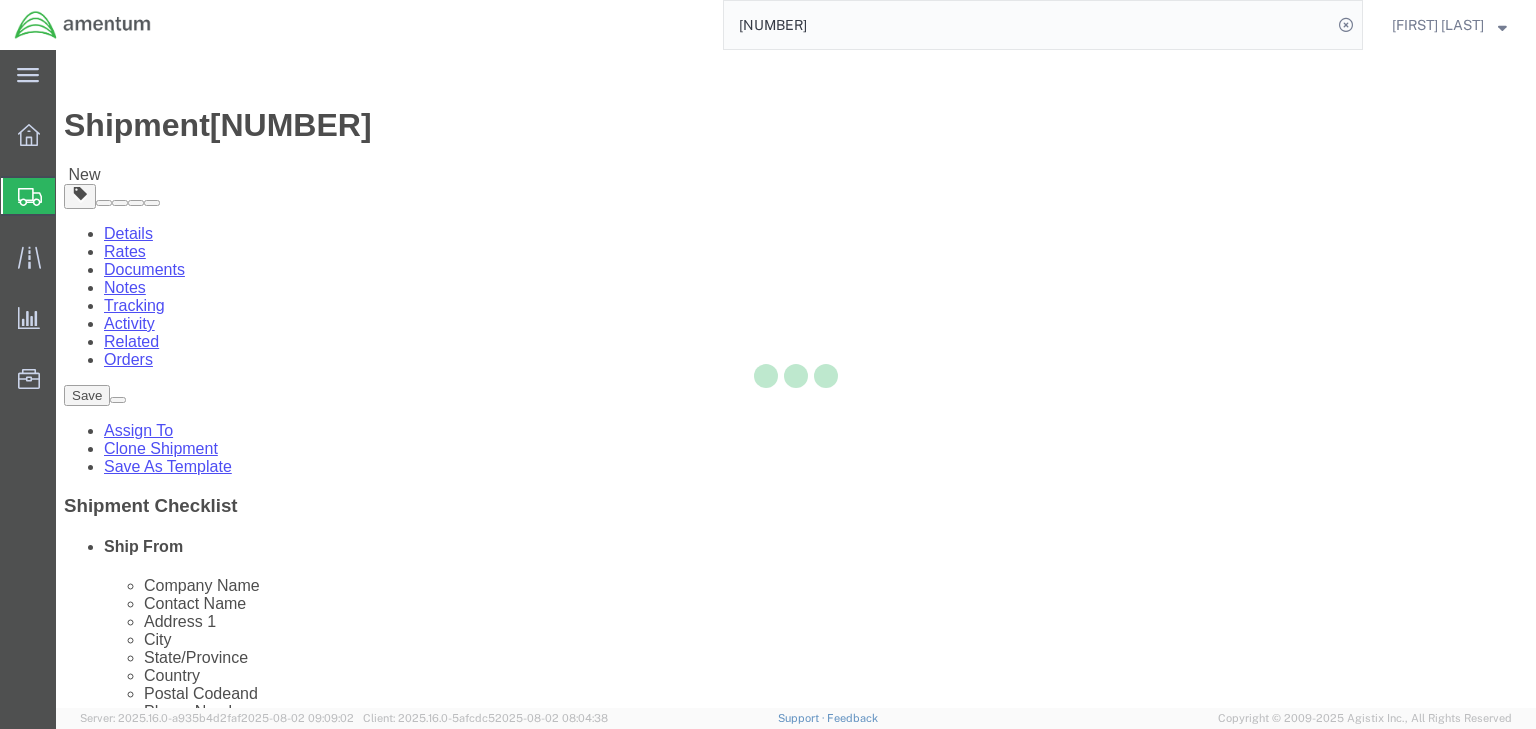 select on "49917" 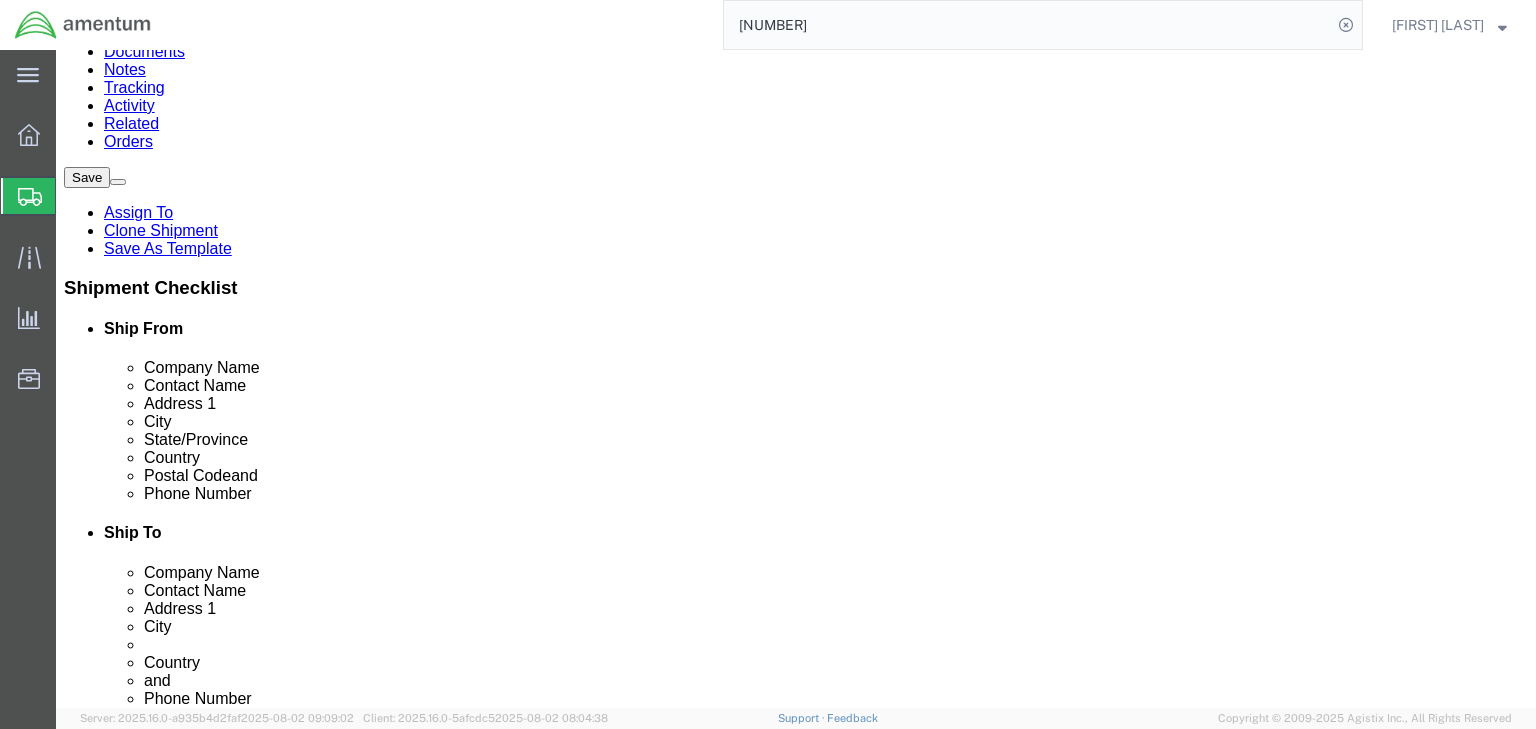 scroll, scrollTop: 220, scrollLeft: 0, axis: vertical 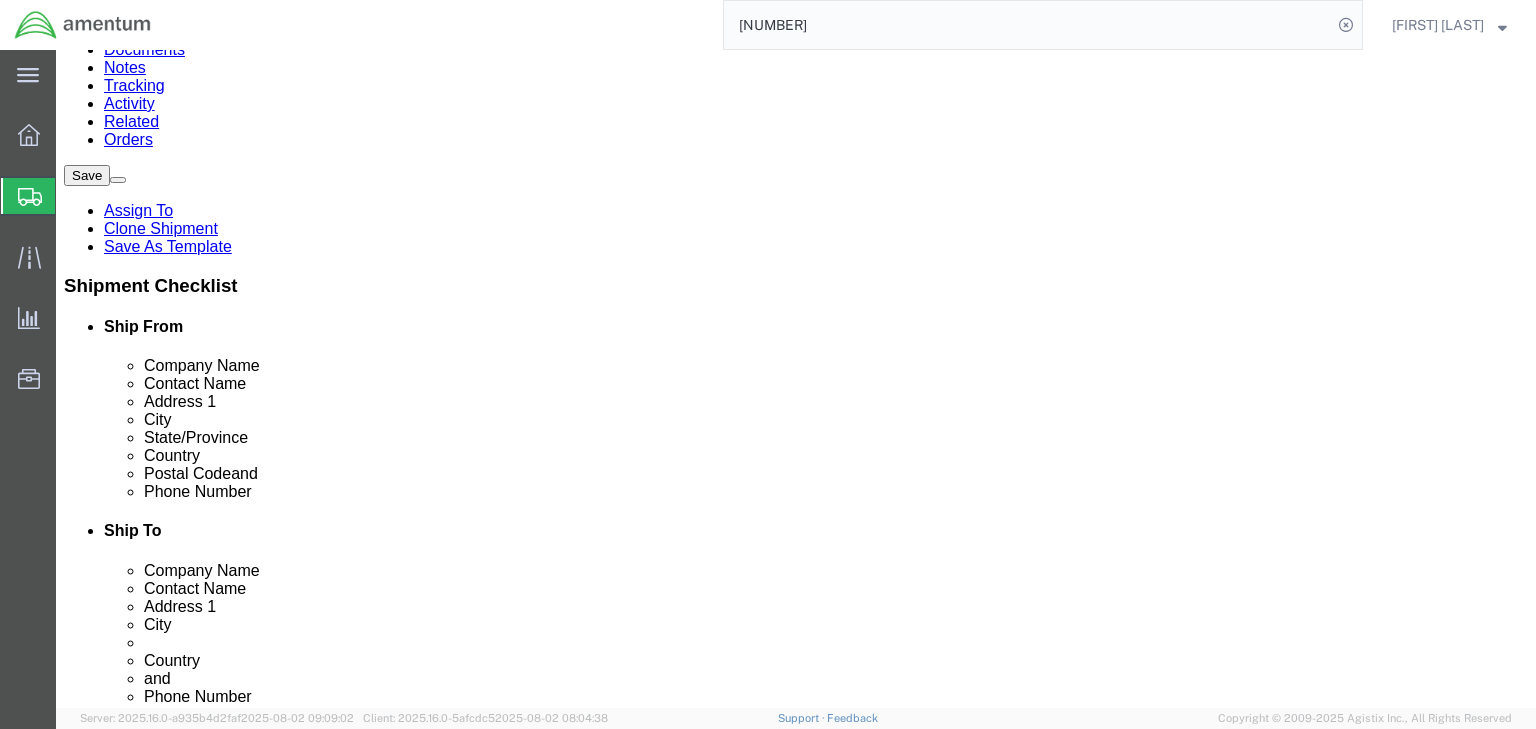 click on "1.00 Each" 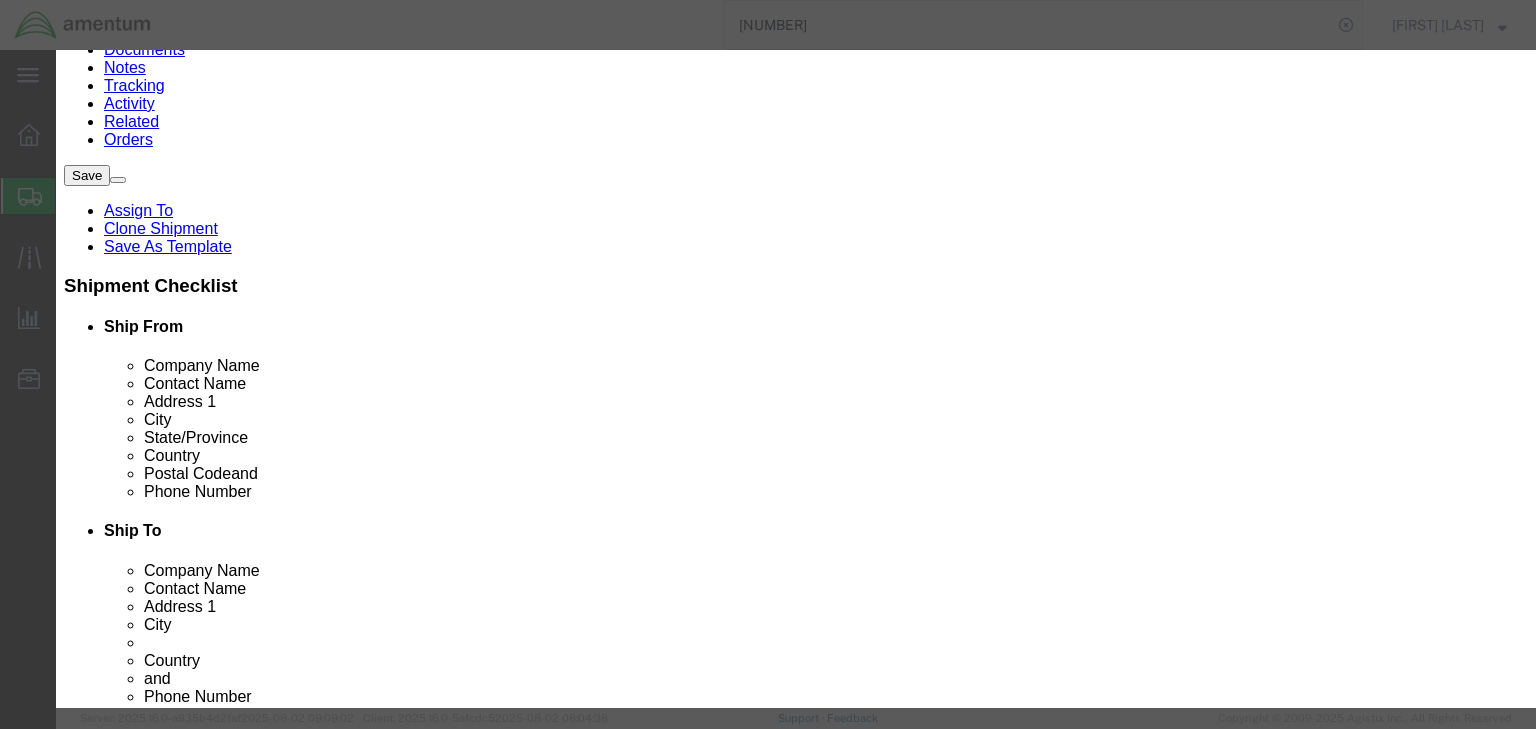 drag, startPoint x: 460, startPoint y: 362, endPoint x: 306, endPoint y: 348, distance: 154.63506 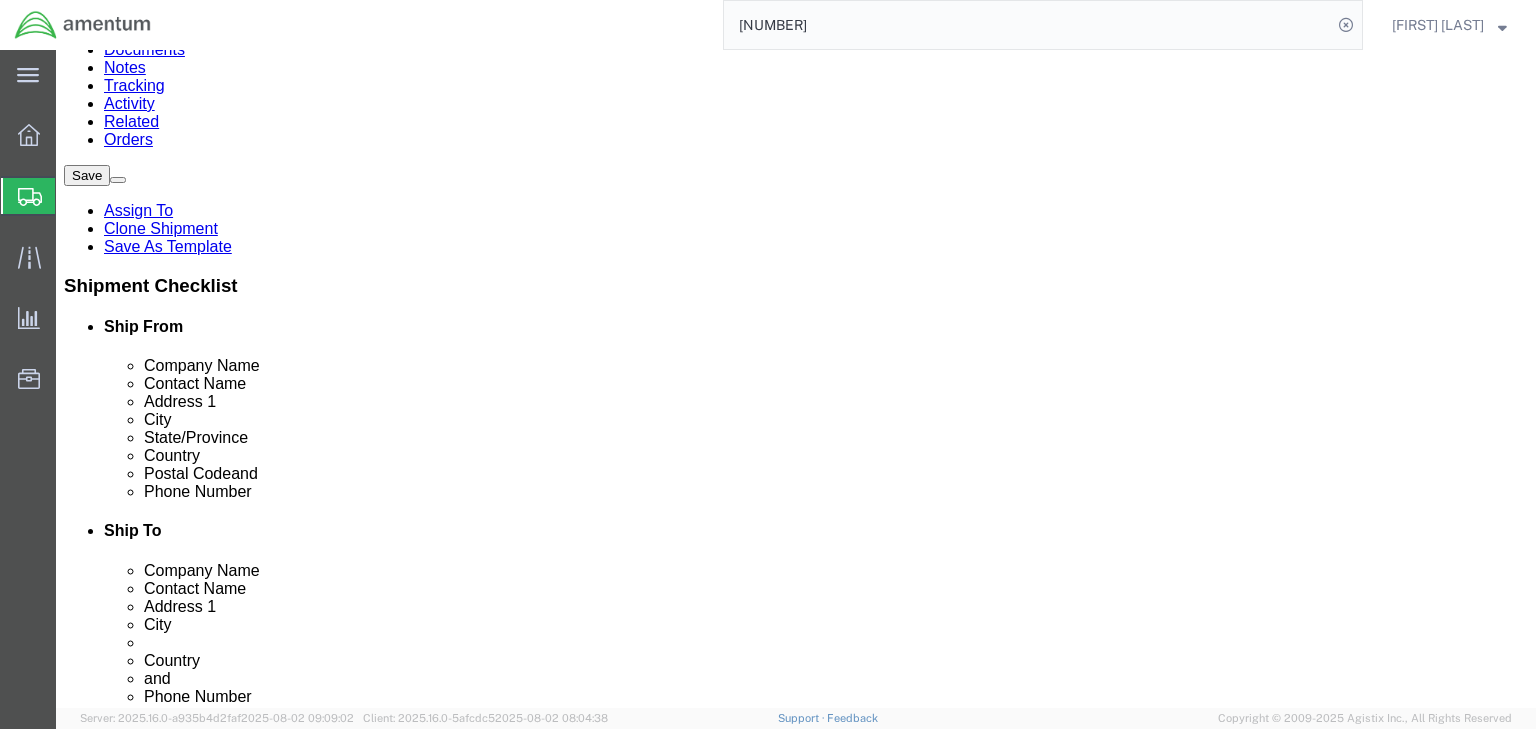 scroll, scrollTop: 0, scrollLeft: 0, axis: both 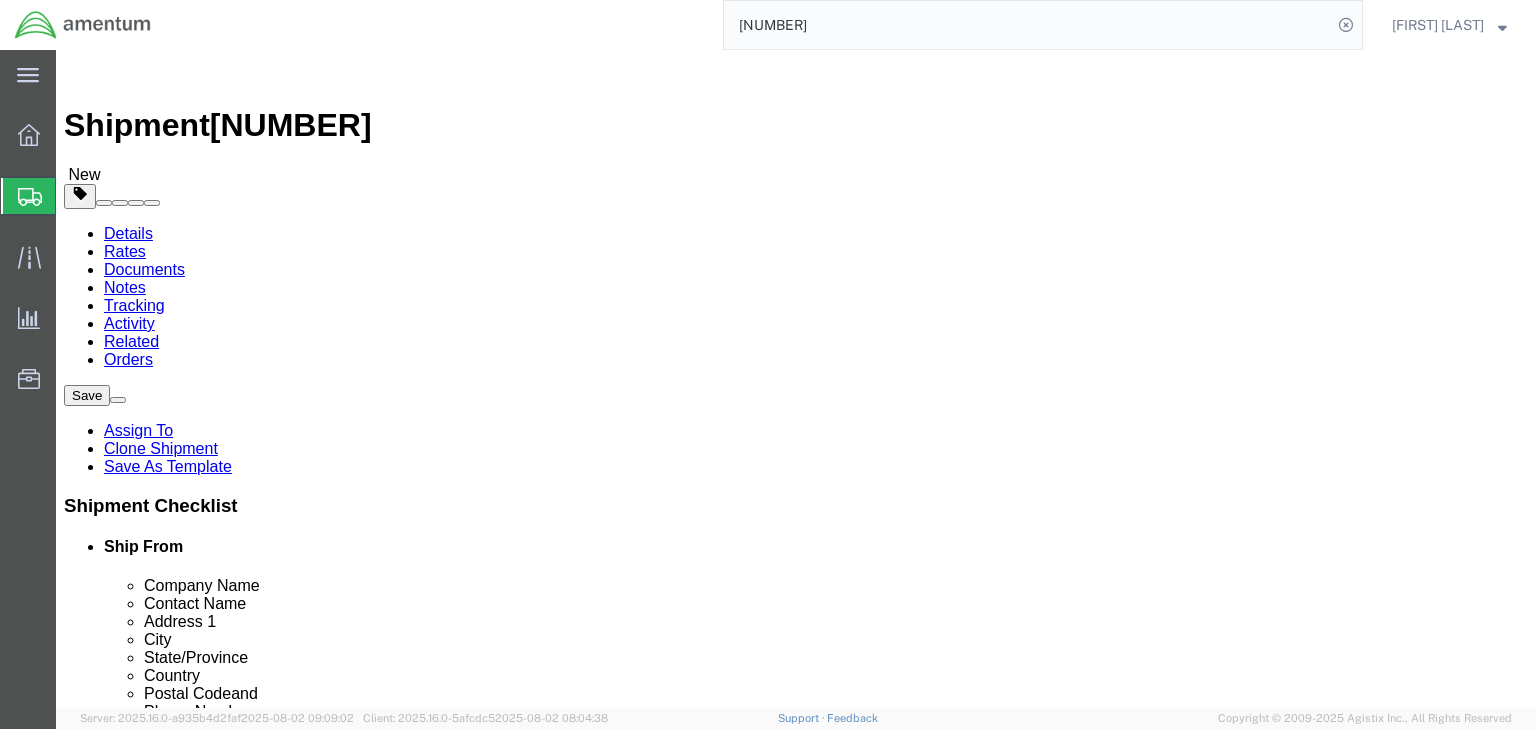 click 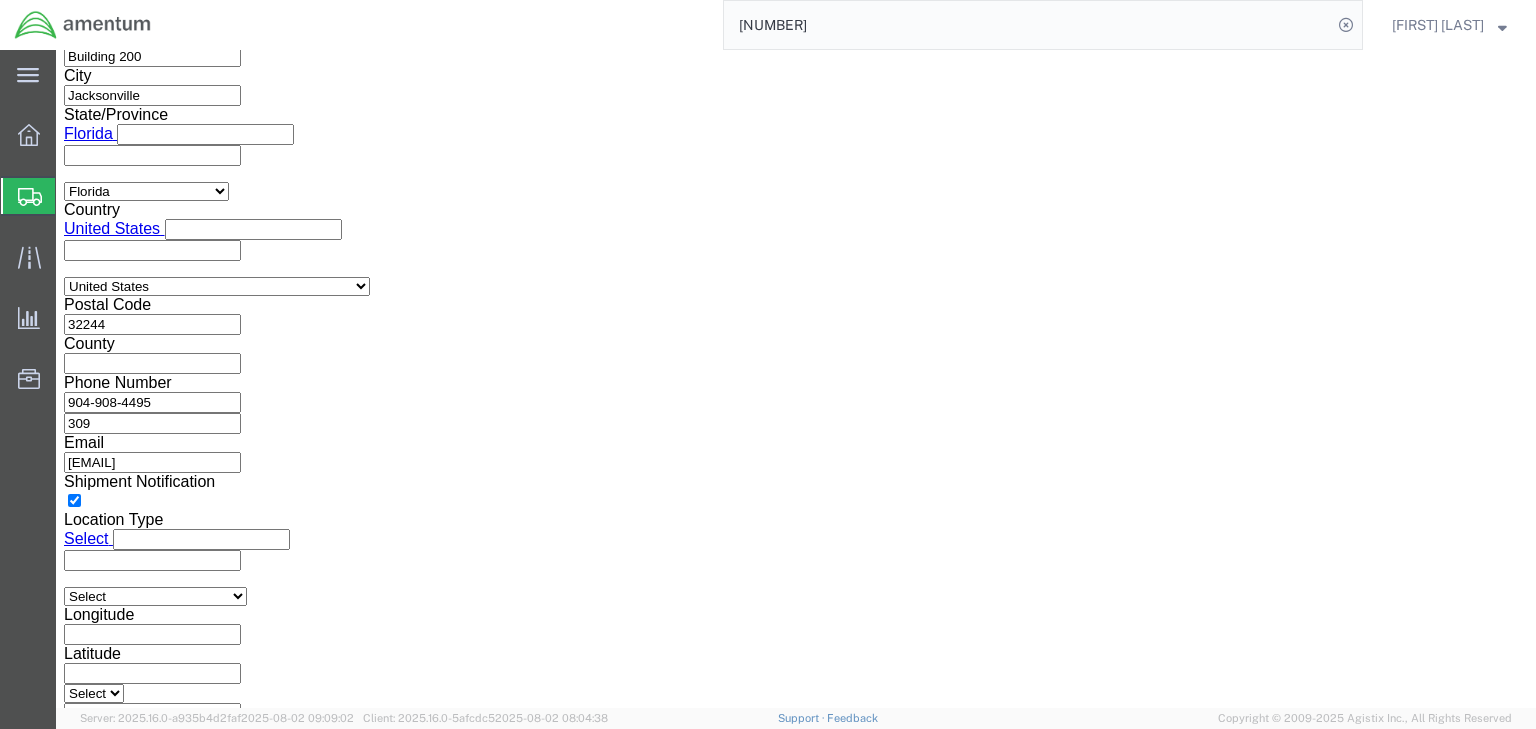scroll, scrollTop: 1520, scrollLeft: 0, axis: vertical 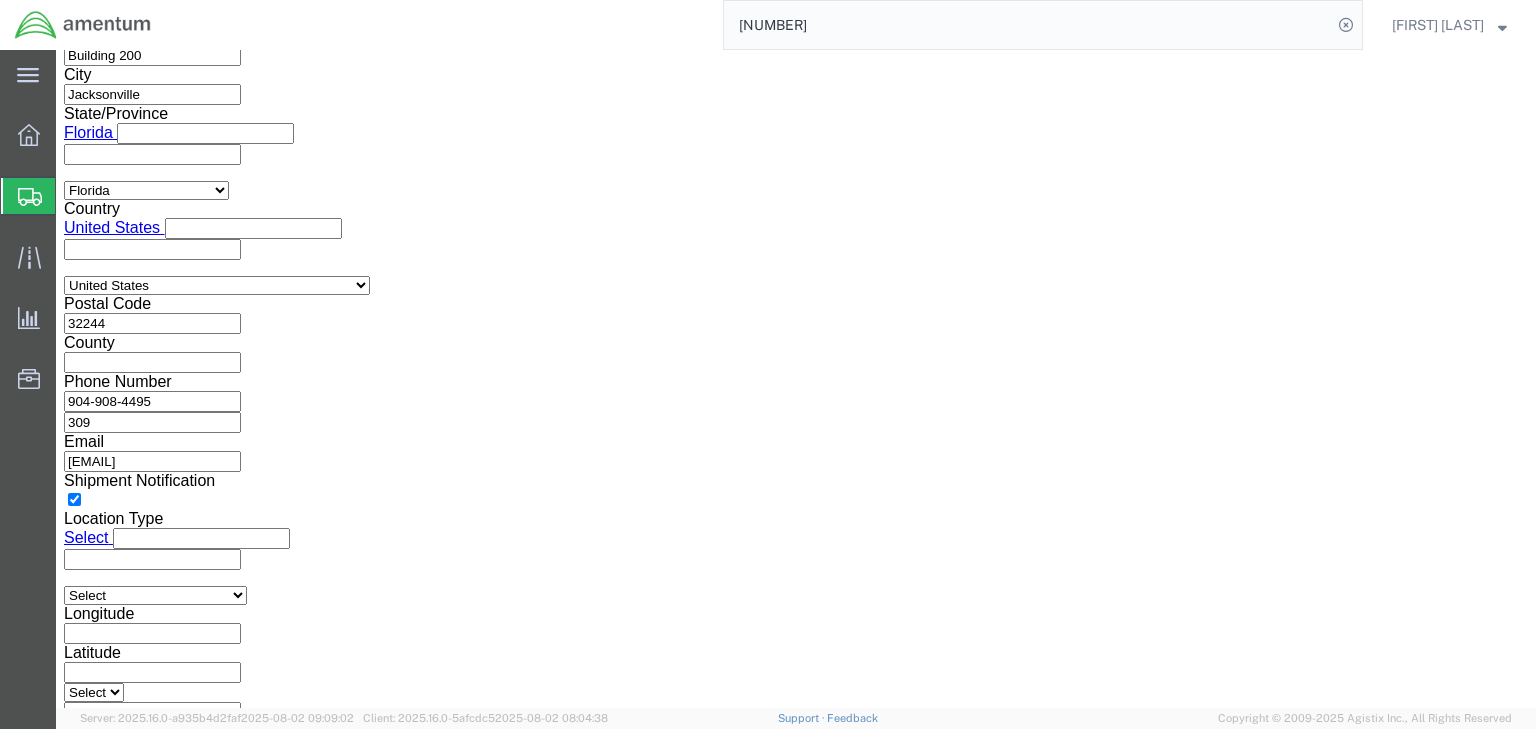 click on "Select ATF BIS DEA EPA FDA FTR ITAR OFAC Other (OPA)" 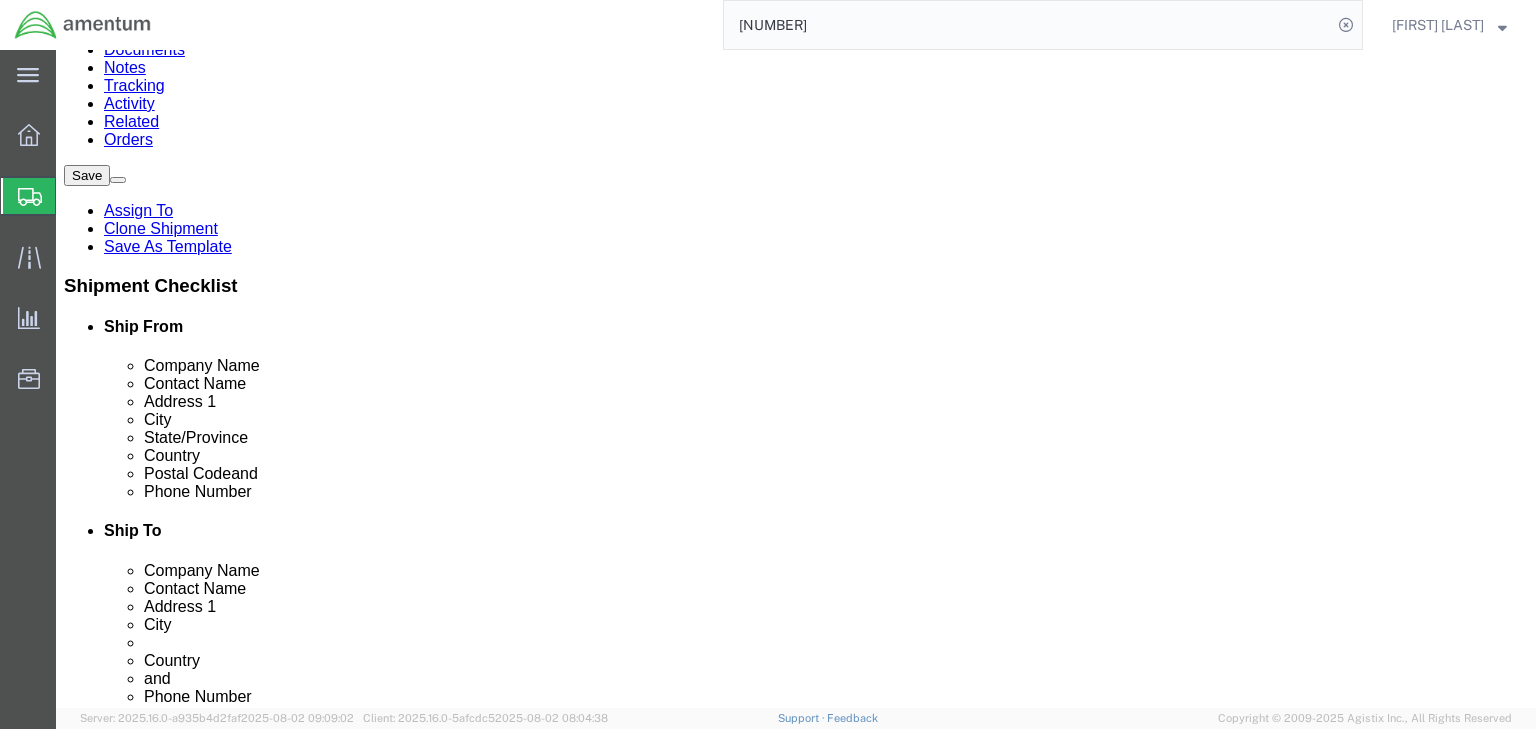 click on "Pieces:
[NUMBER]
Total value:
[NUMBER] USD" 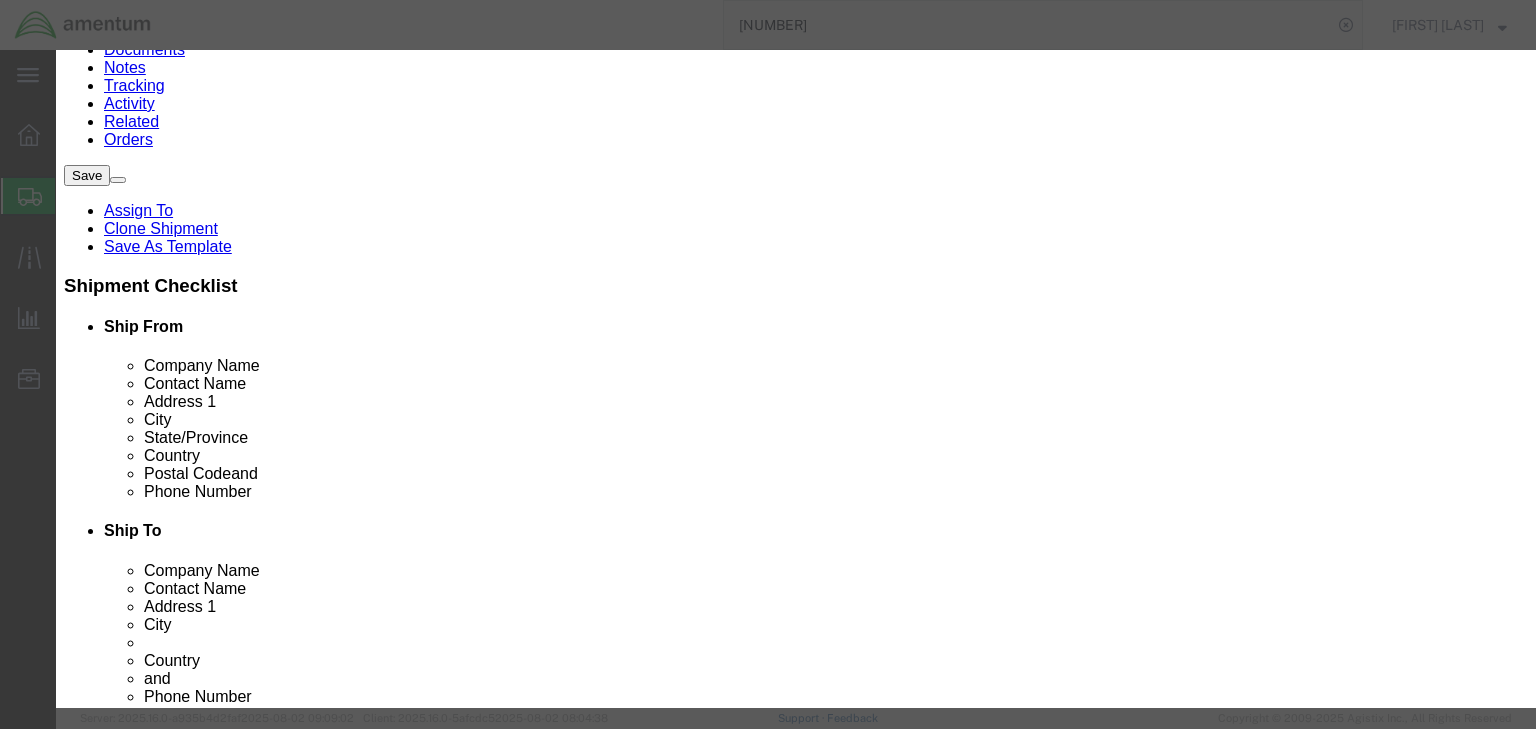 scroll, scrollTop: 480, scrollLeft: 0, axis: vertical 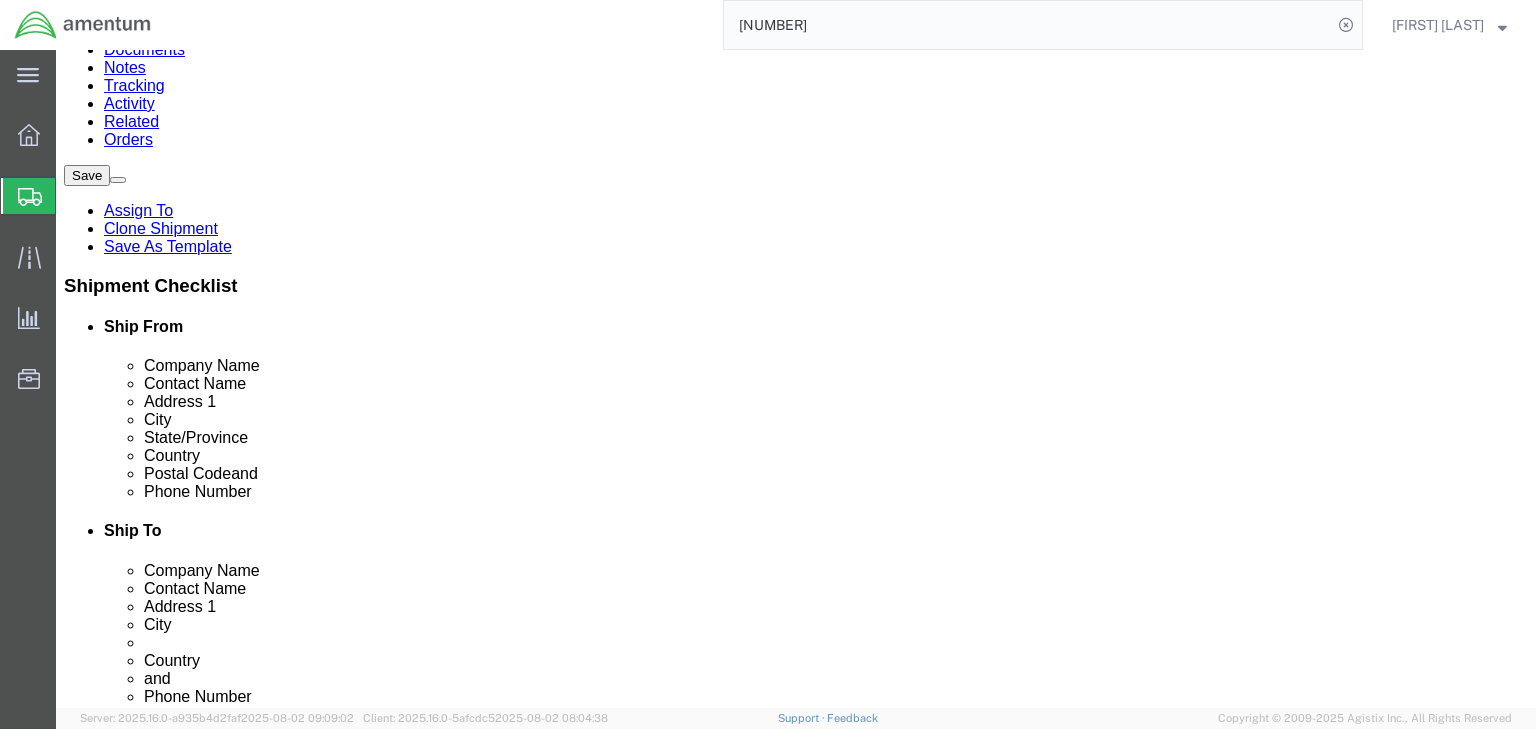 click 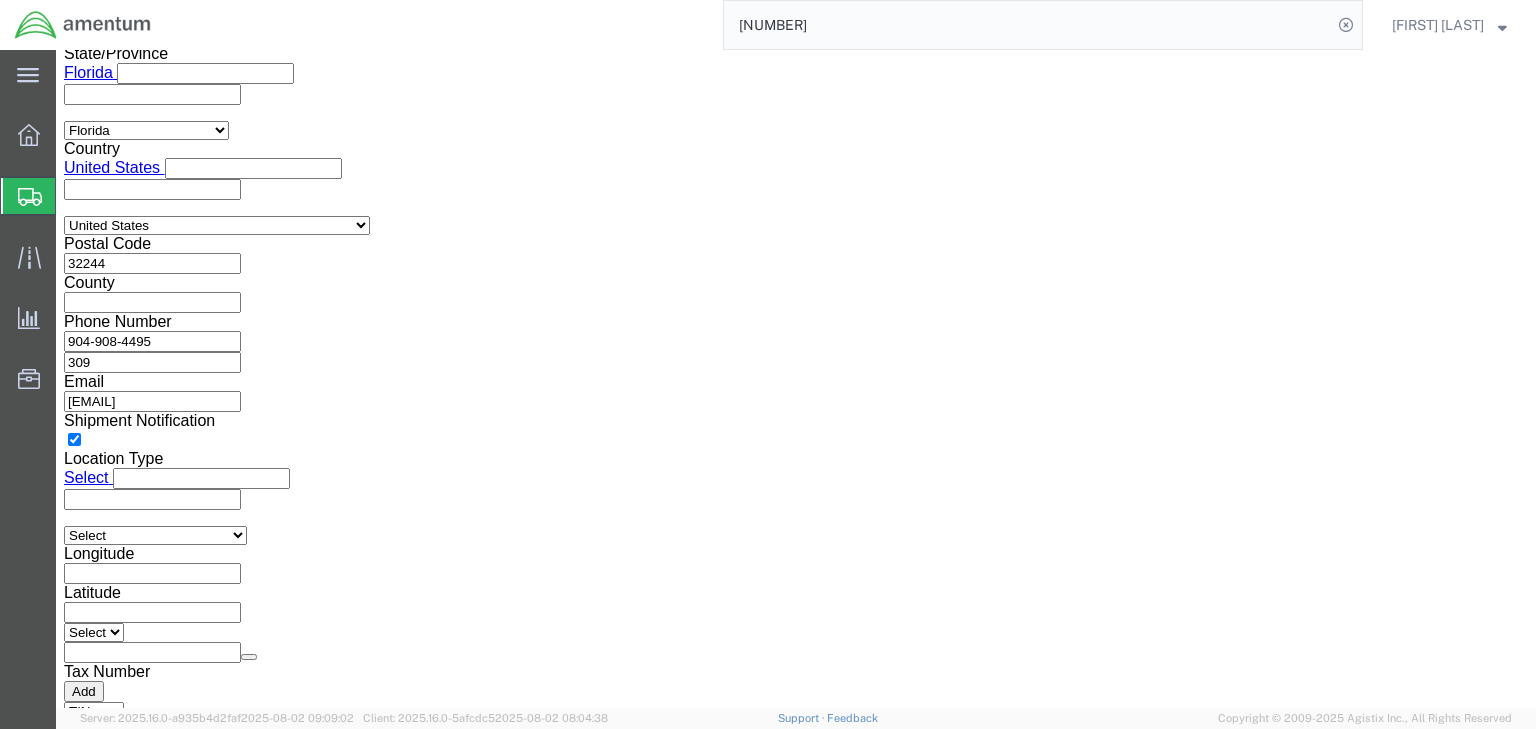 scroll, scrollTop: 1552, scrollLeft: 0, axis: vertical 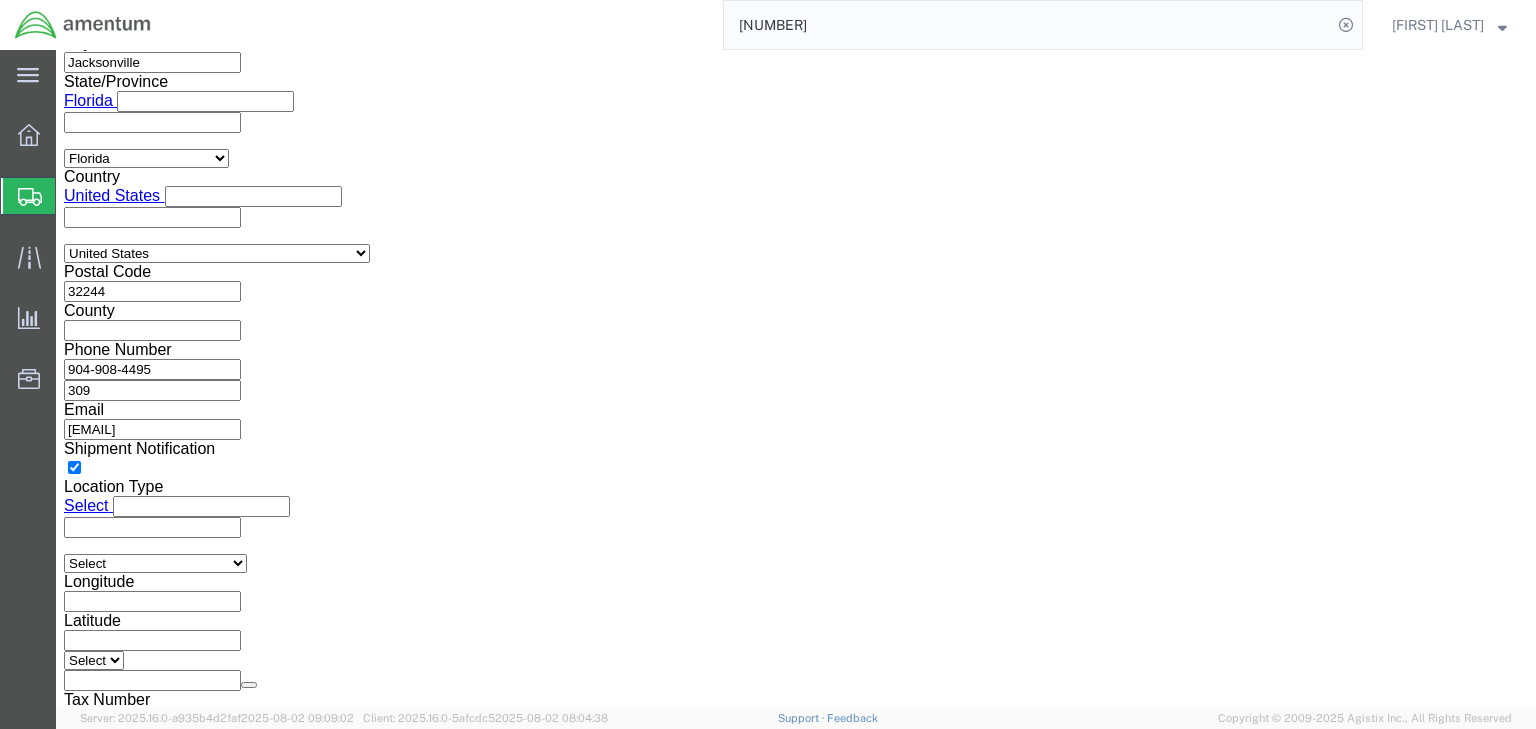 click 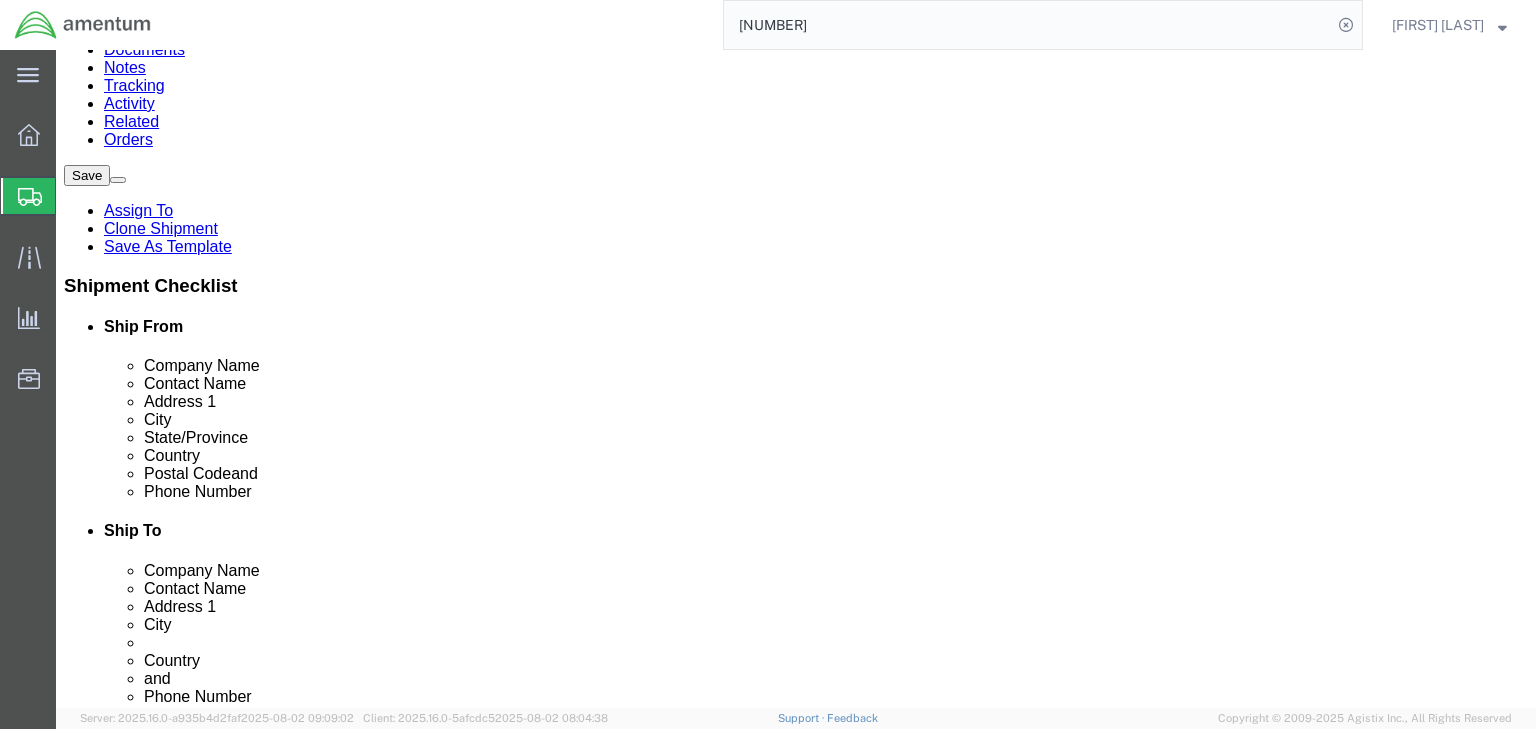 click 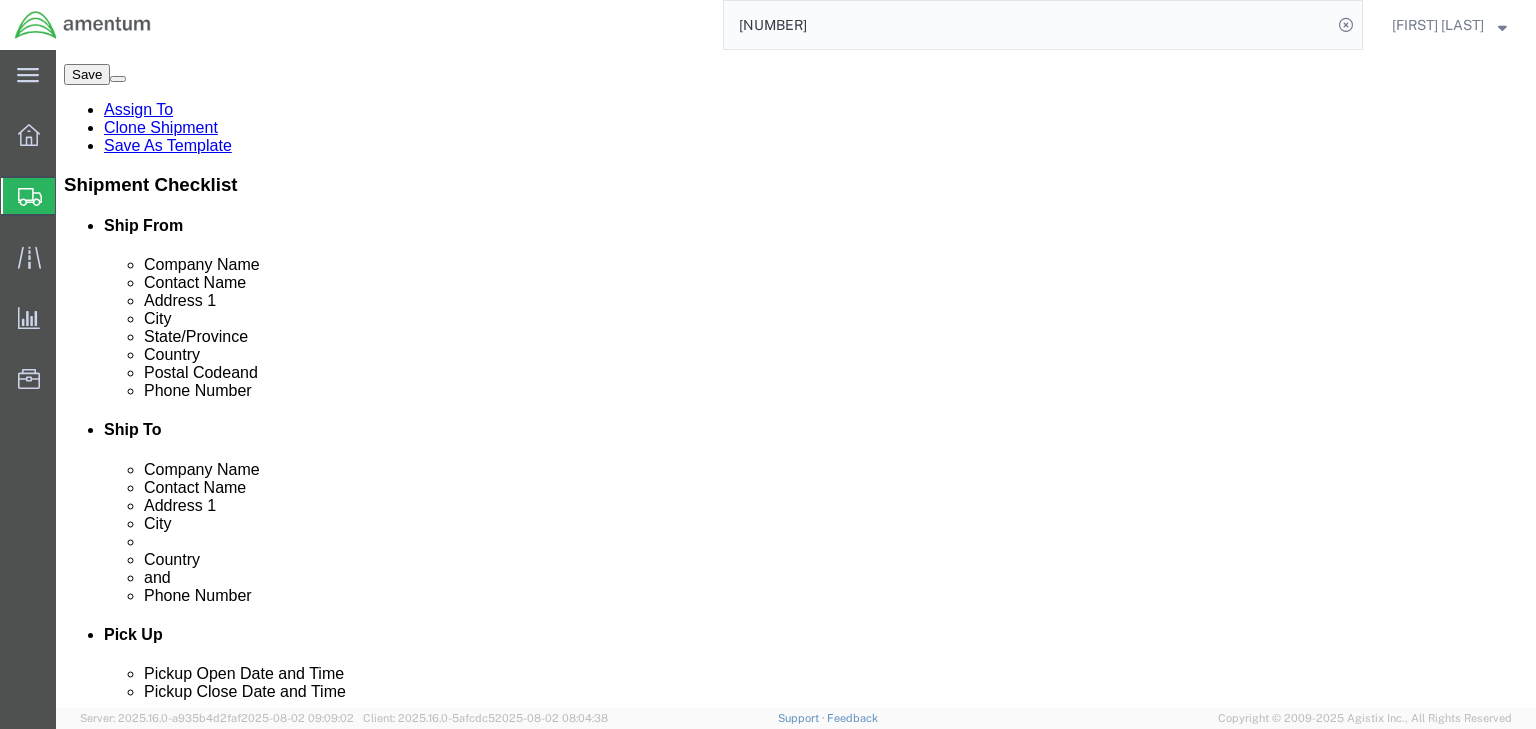 scroll, scrollTop: 74, scrollLeft: 0, axis: vertical 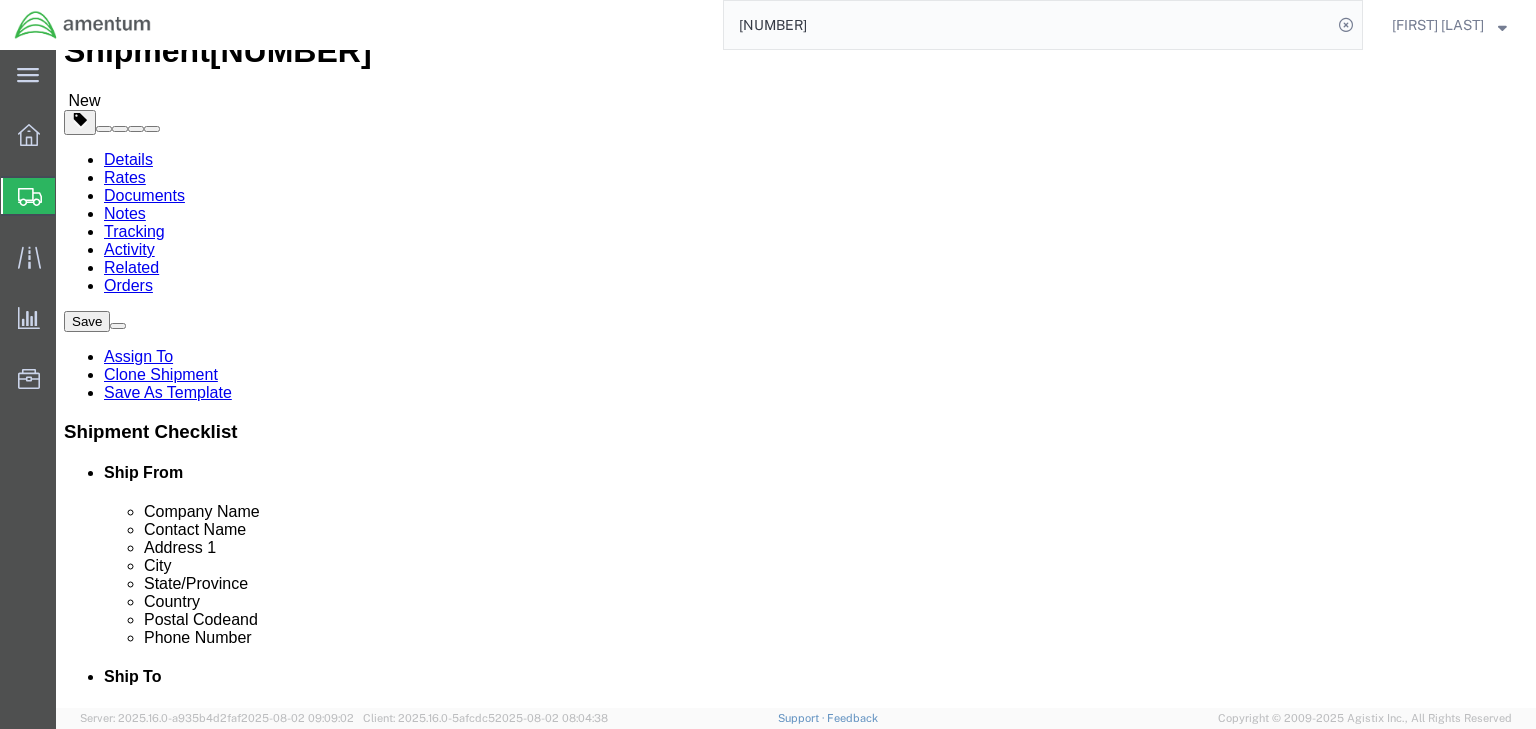 click on "Shipments" 